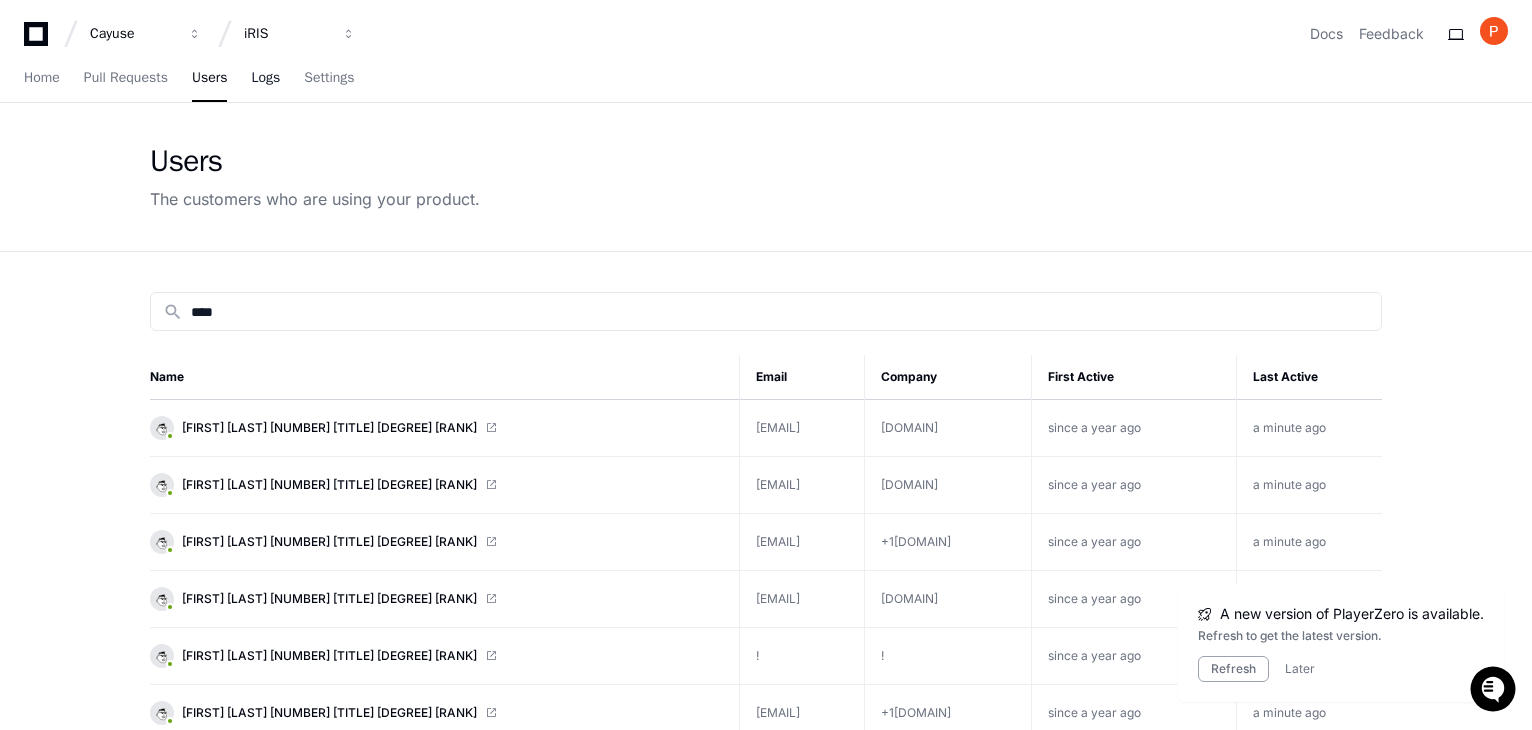 scroll, scrollTop: 0, scrollLeft: 0, axis: both 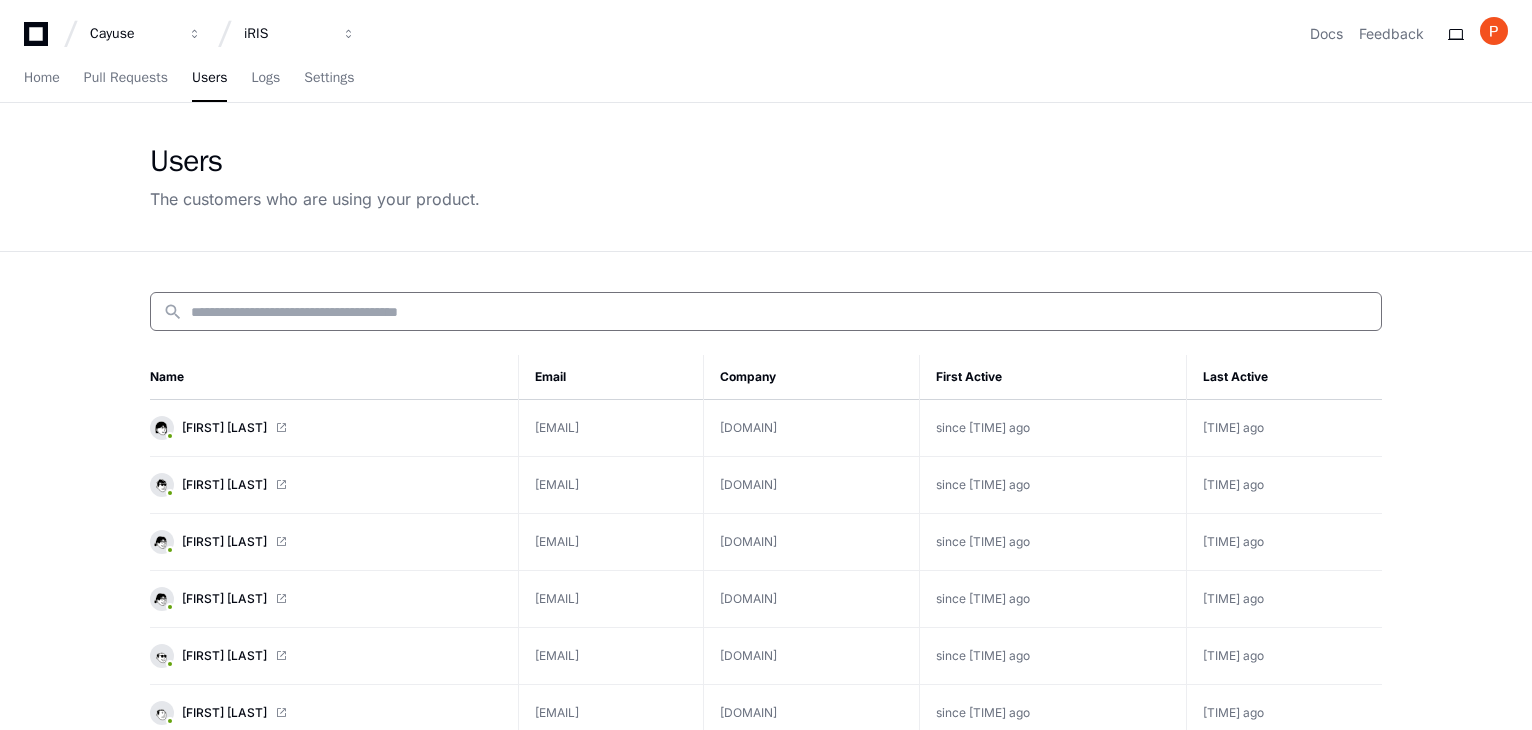 click at bounding box center [780, 312] 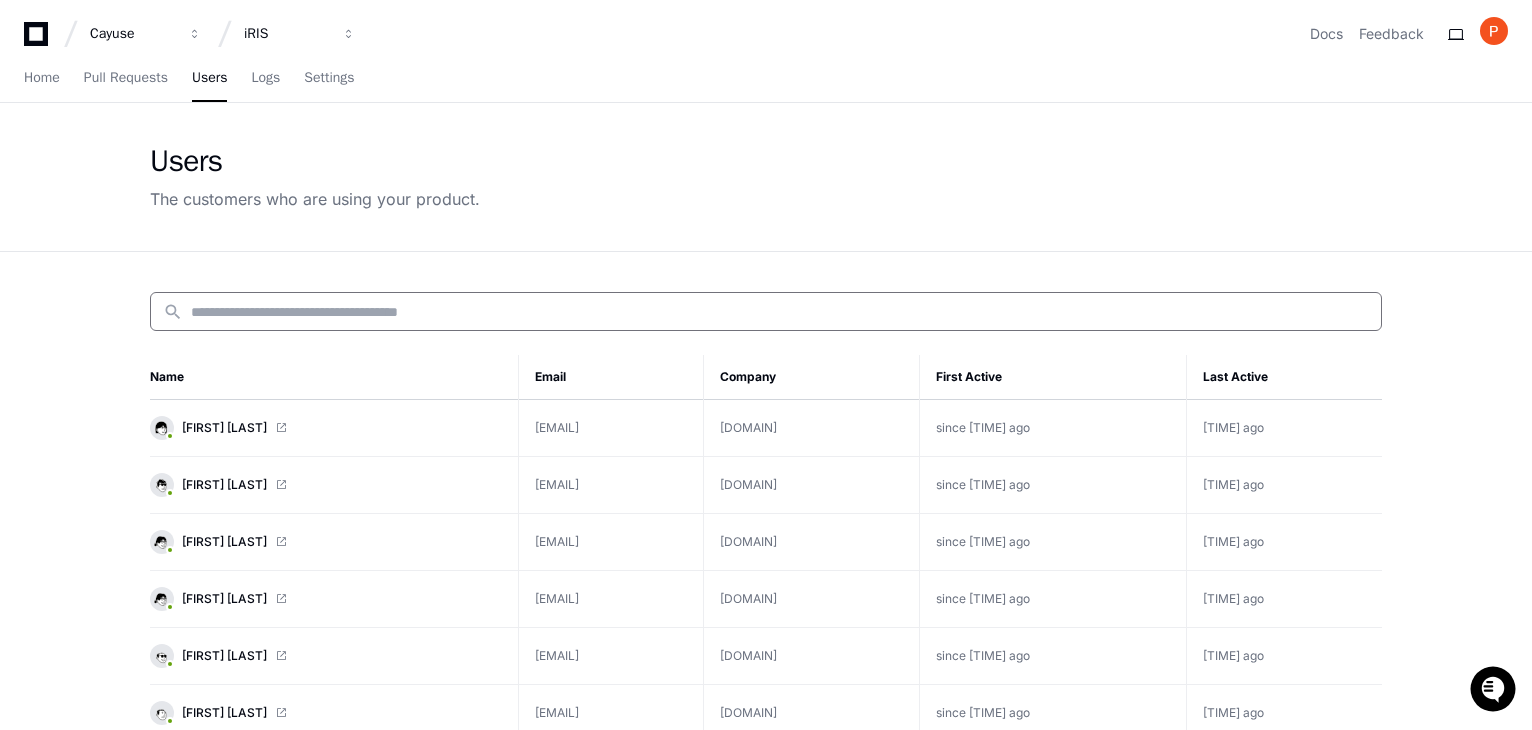 scroll, scrollTop: 0, scrollLeft: 0, axis: both 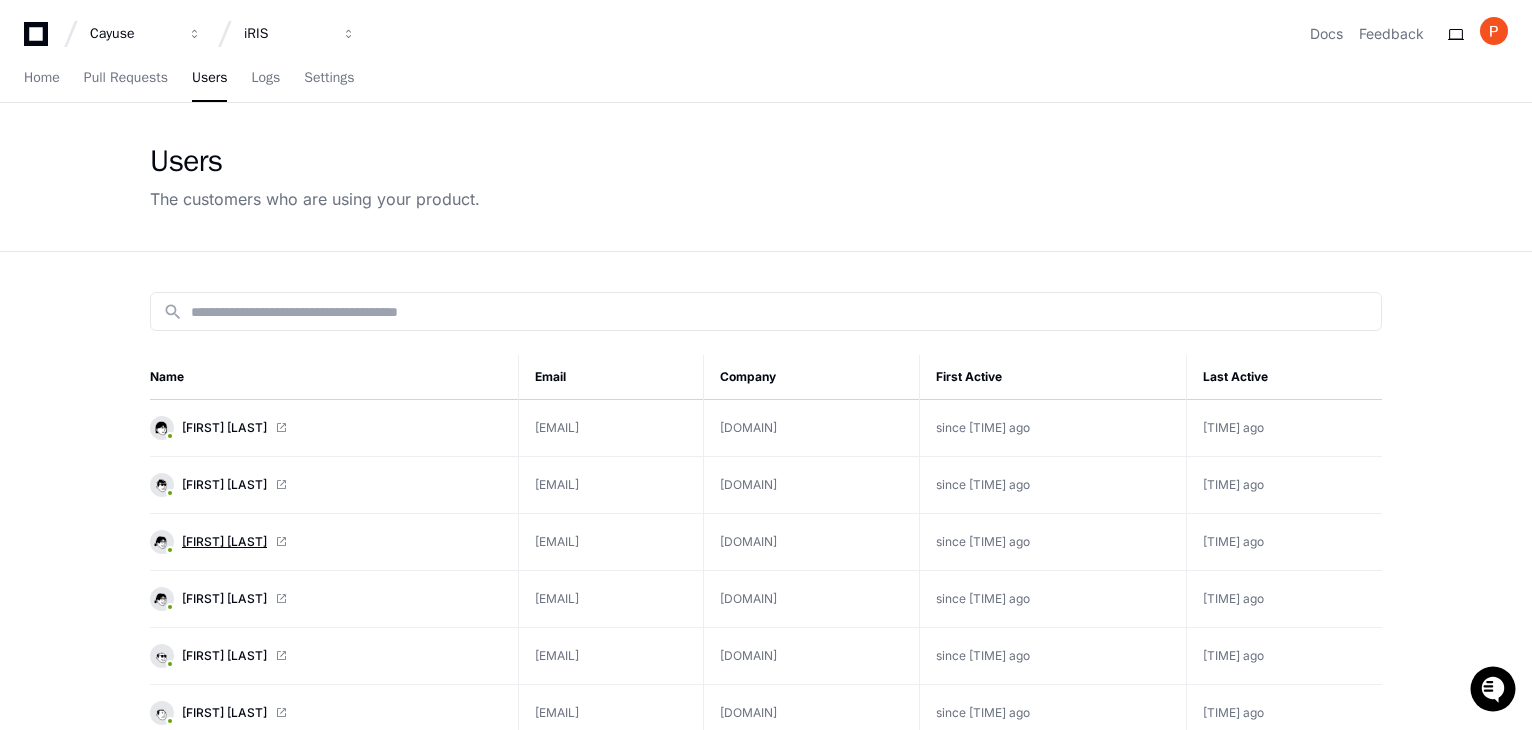 click on "[FIRST] [LAST]" 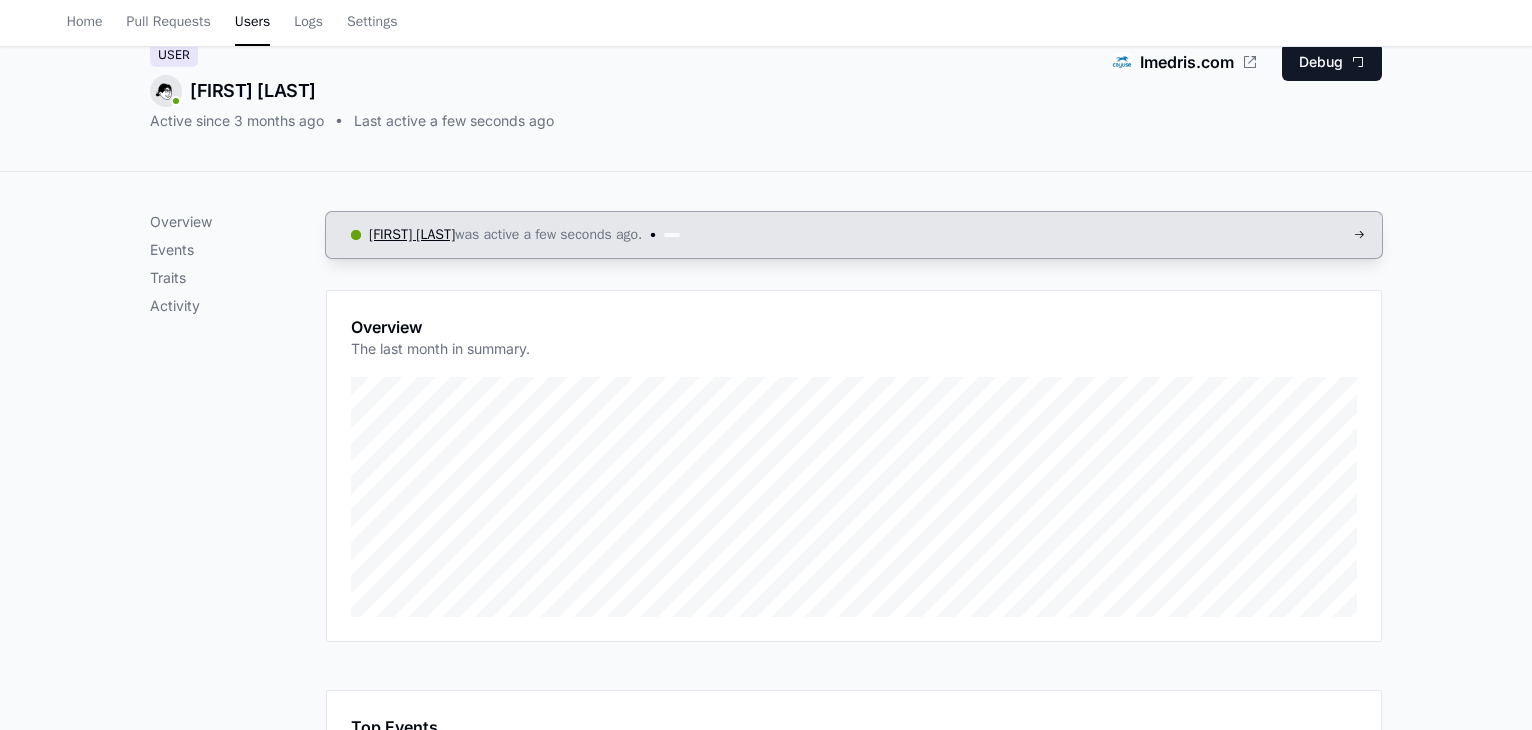 scroll, scrollTop: 0, scrollLeft: 0, axis: both 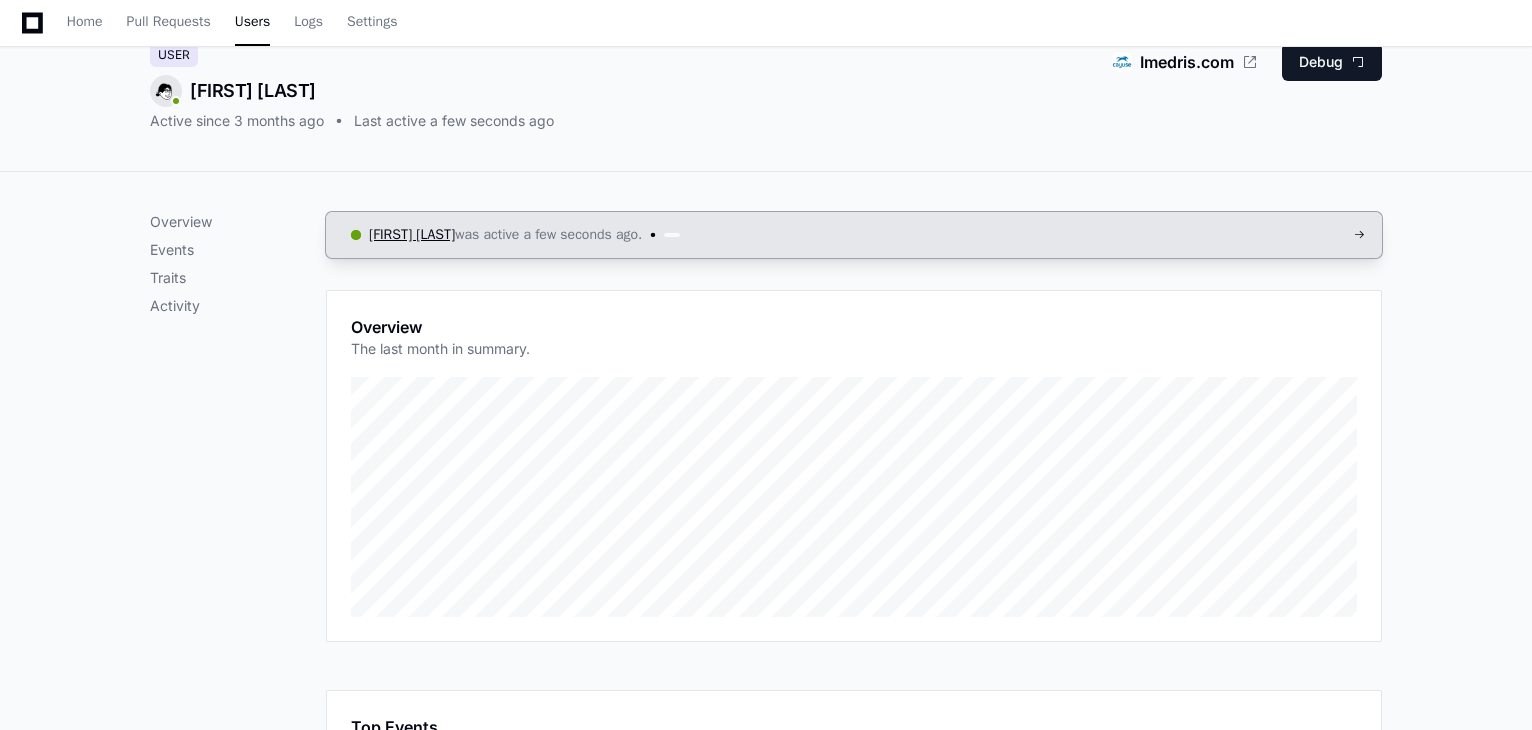 click on "[FIRST] [LAST]" 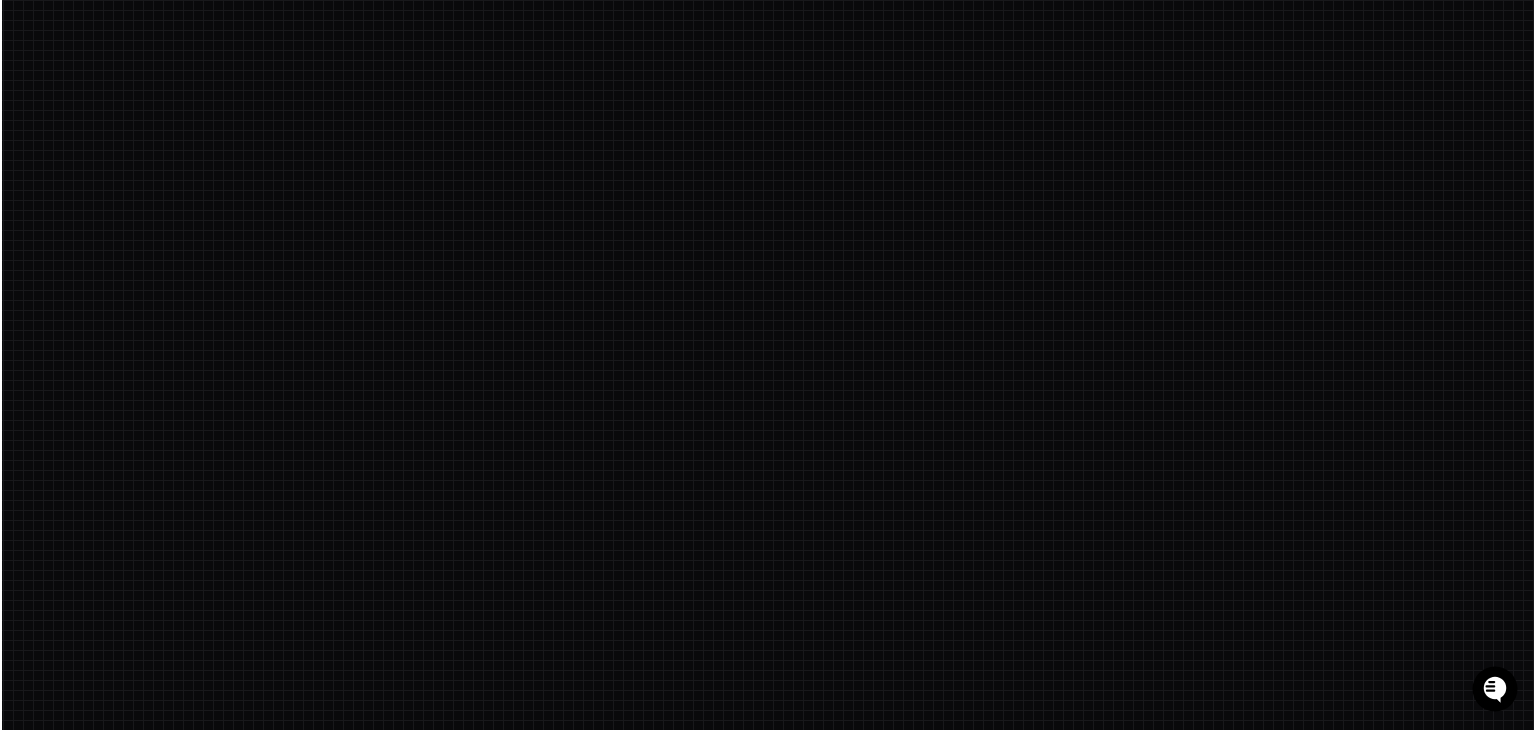scroll, scrollTop: 0, scrollLeft: 0, axis: both 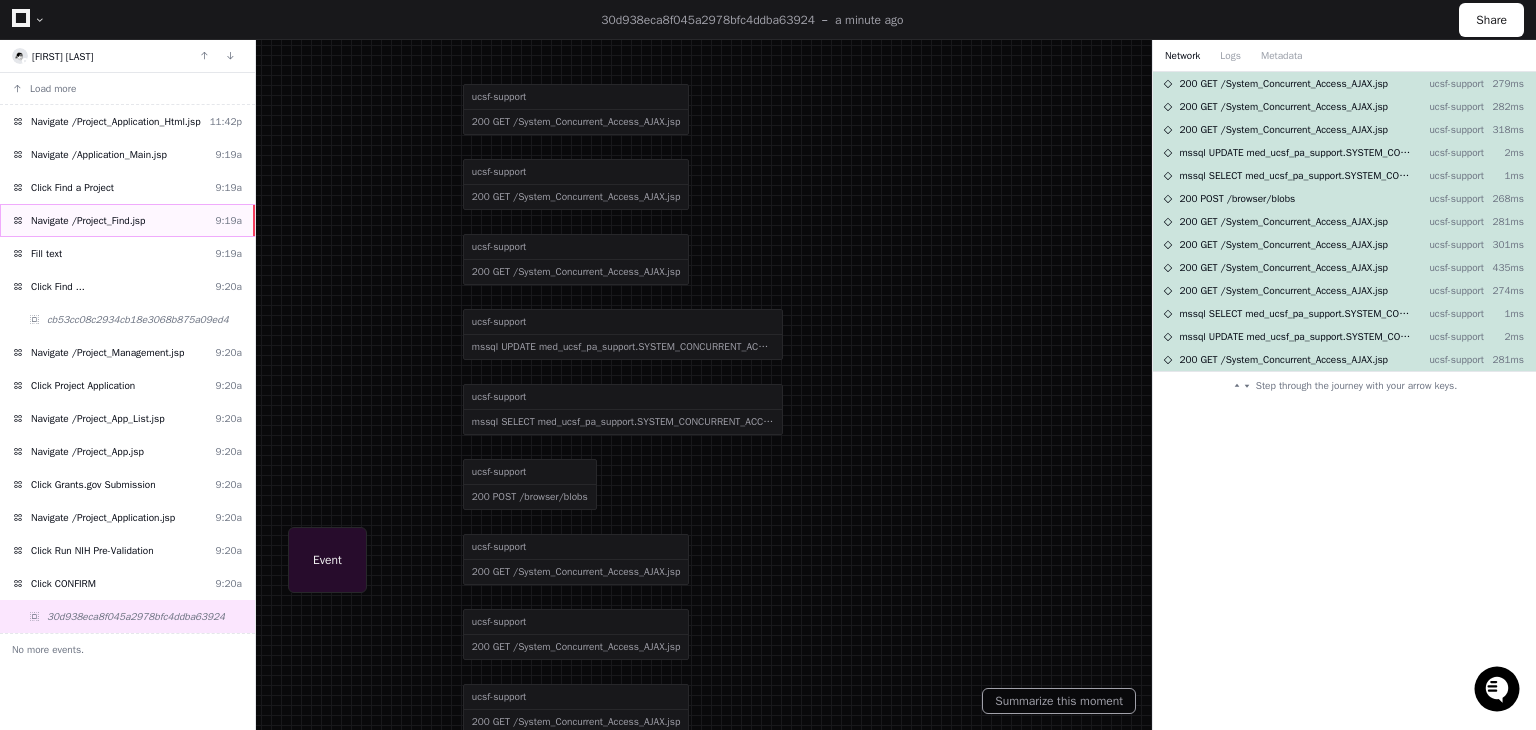 click on "Navigate /Project_Find.jsp" 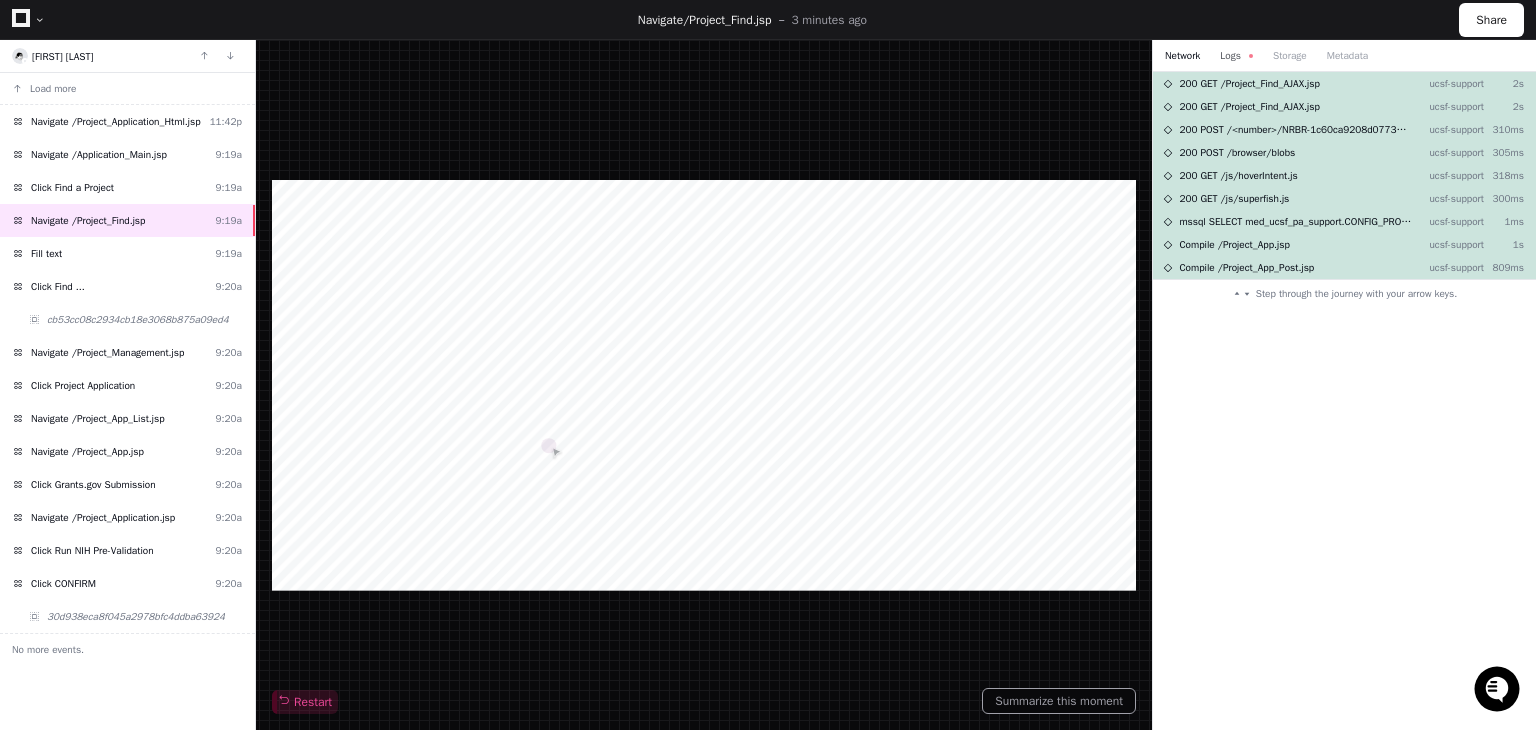 click on "Logs" 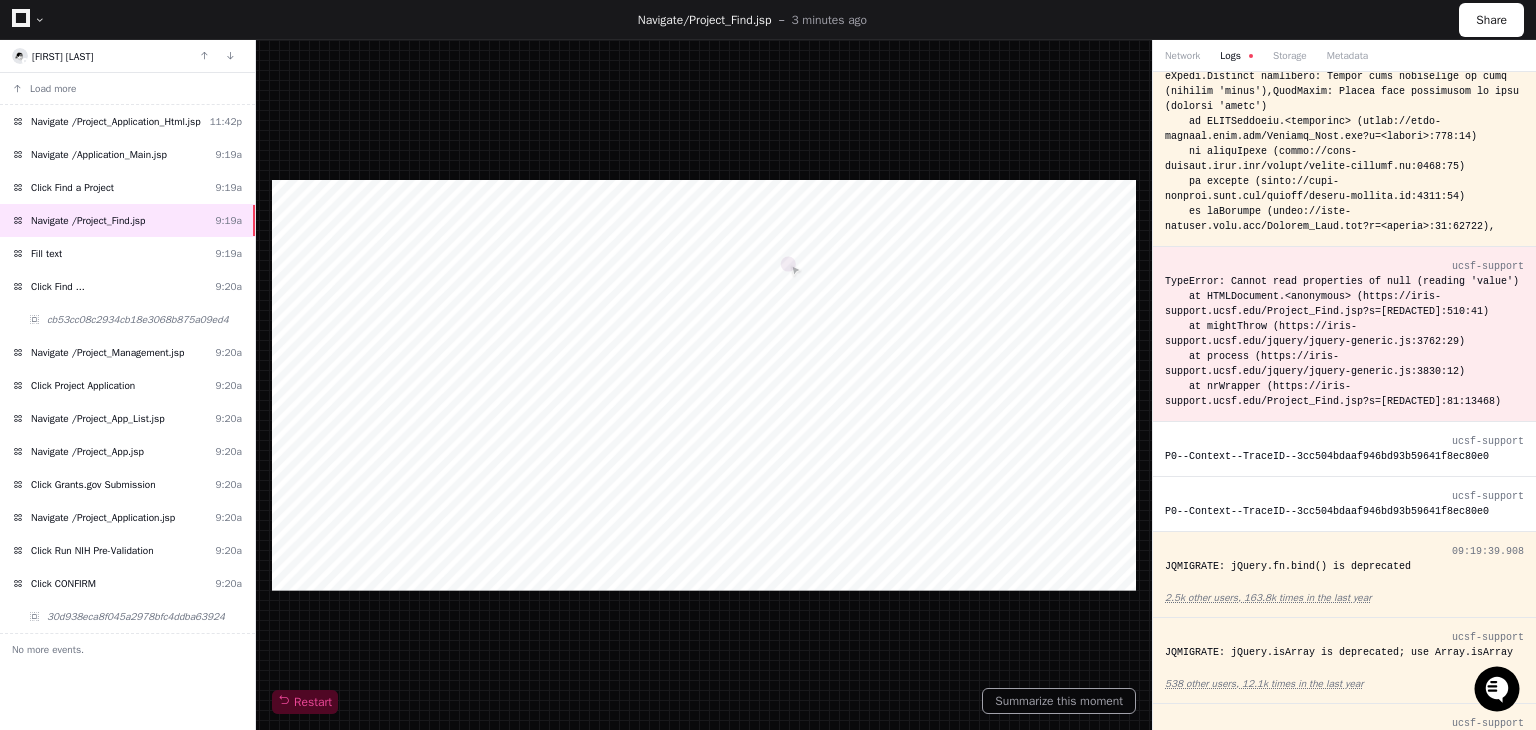 scroll, scrollTop: 523, scrollLeft: 0, axis: vertical 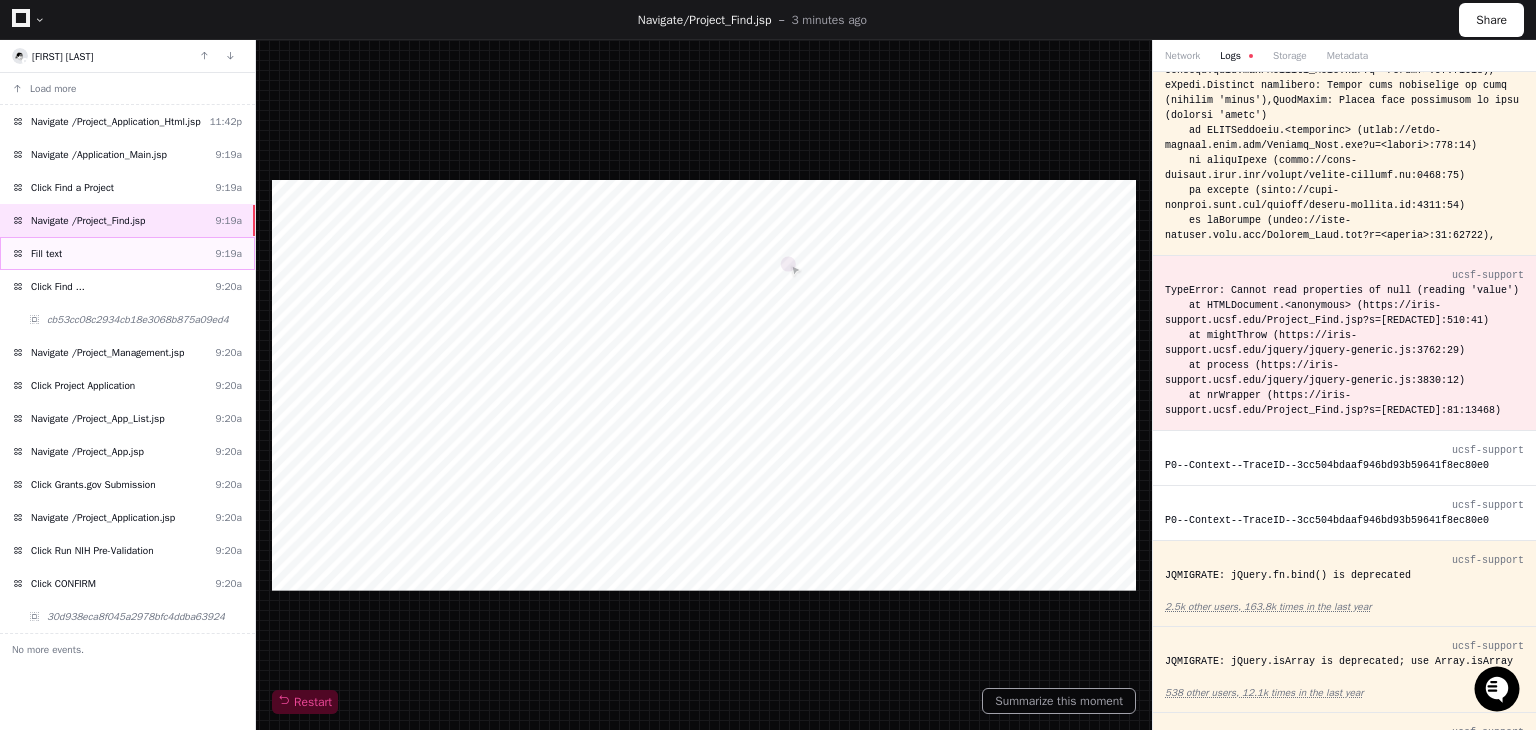 click on "Fill text  9:19a" 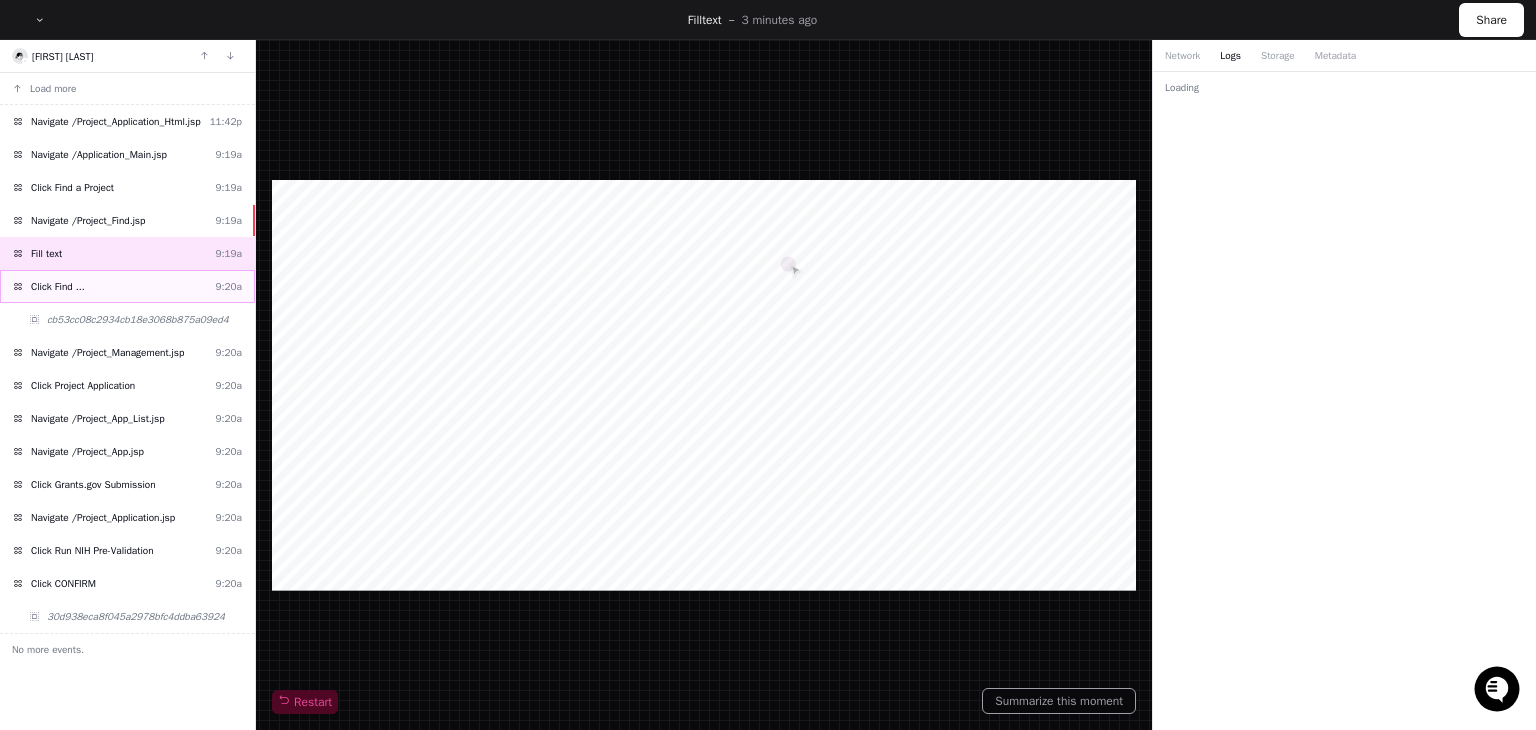 scroll, scrollTop: 0, scrollLeft: 0, axis: both 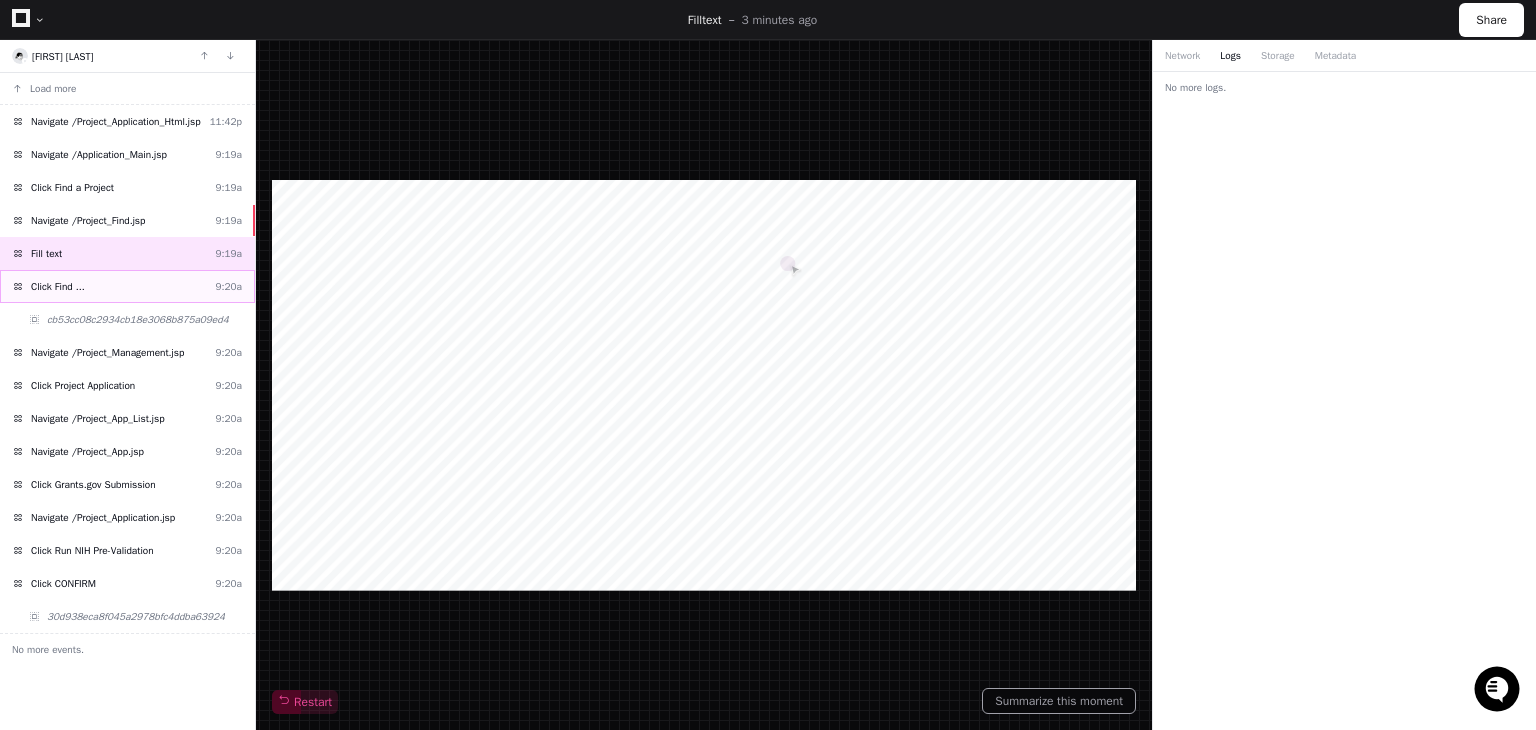 click on "Click Find ...  9:20a" 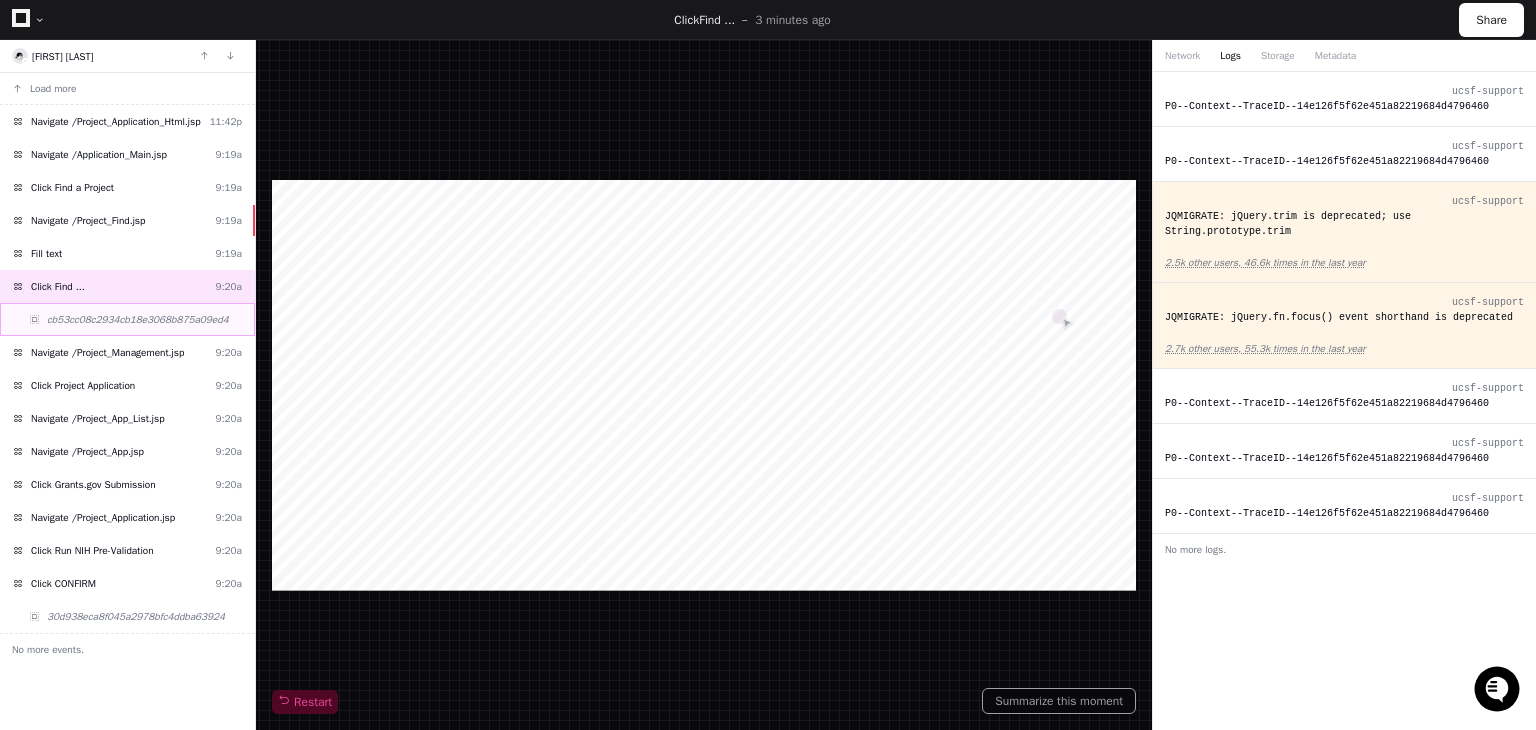 click on "cb53cc08c2934cb18e3068b875a09ed4" 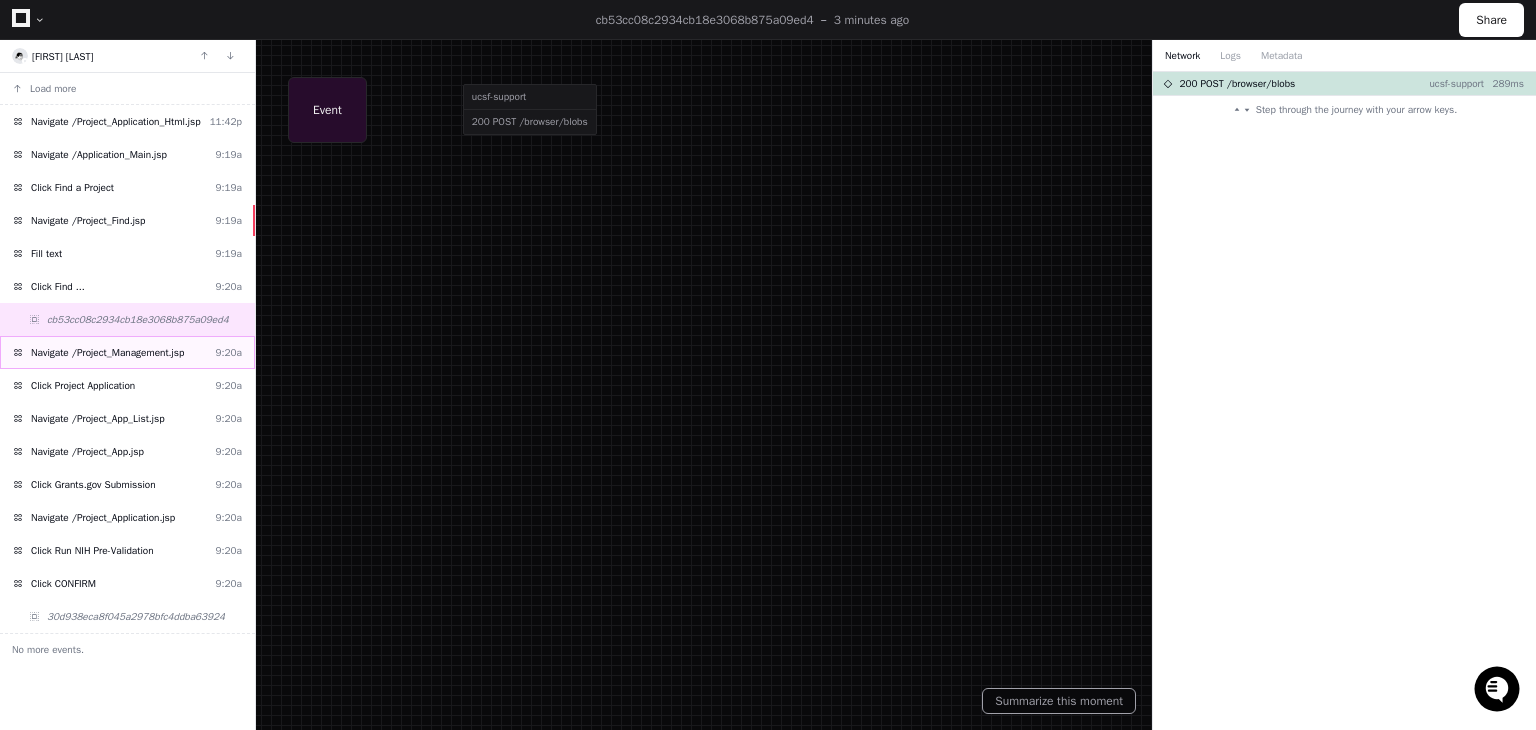 click on "Navigate /Project_Management.jsp  9:20a" 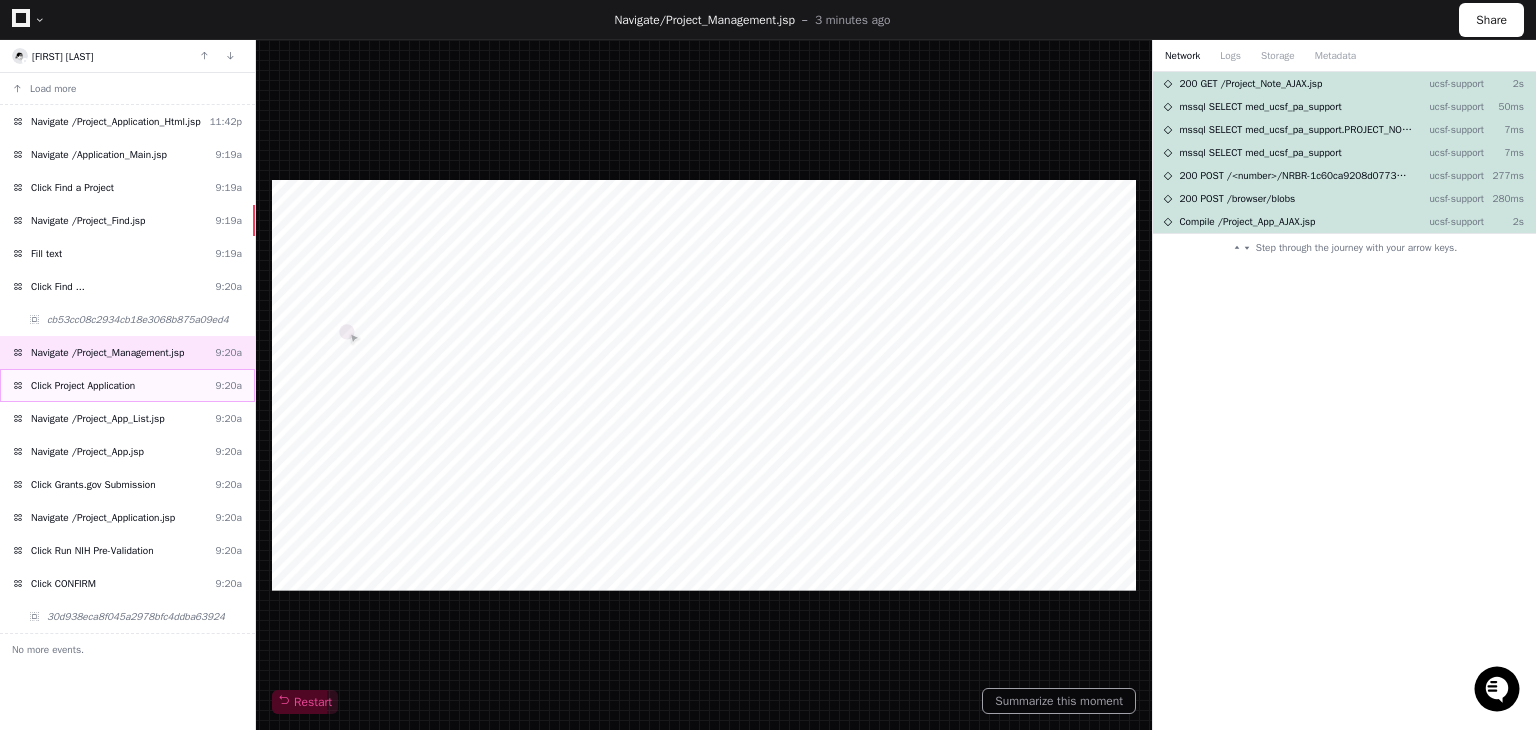 click on "Click Project Application" 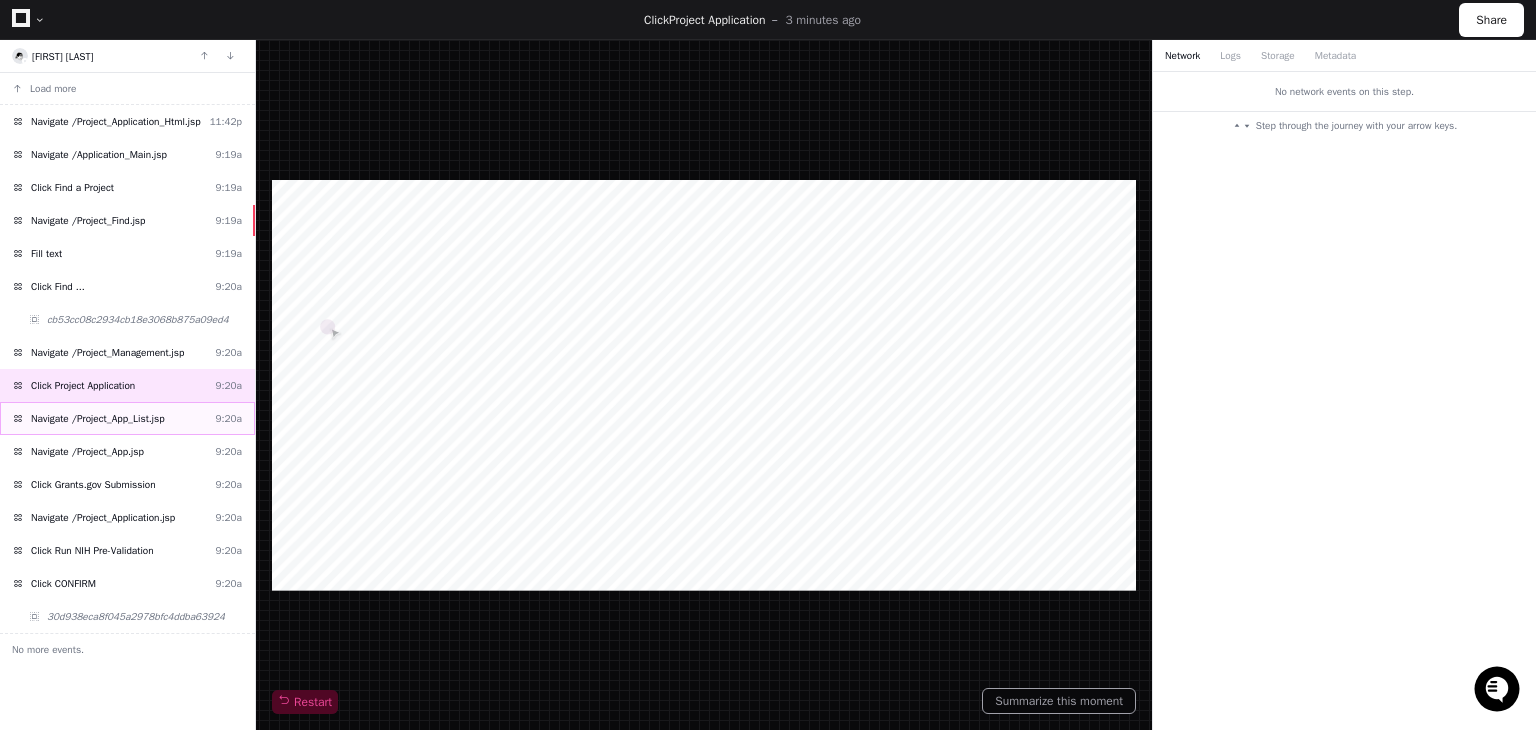 click on "Navigate /Project_App_List.jsp" 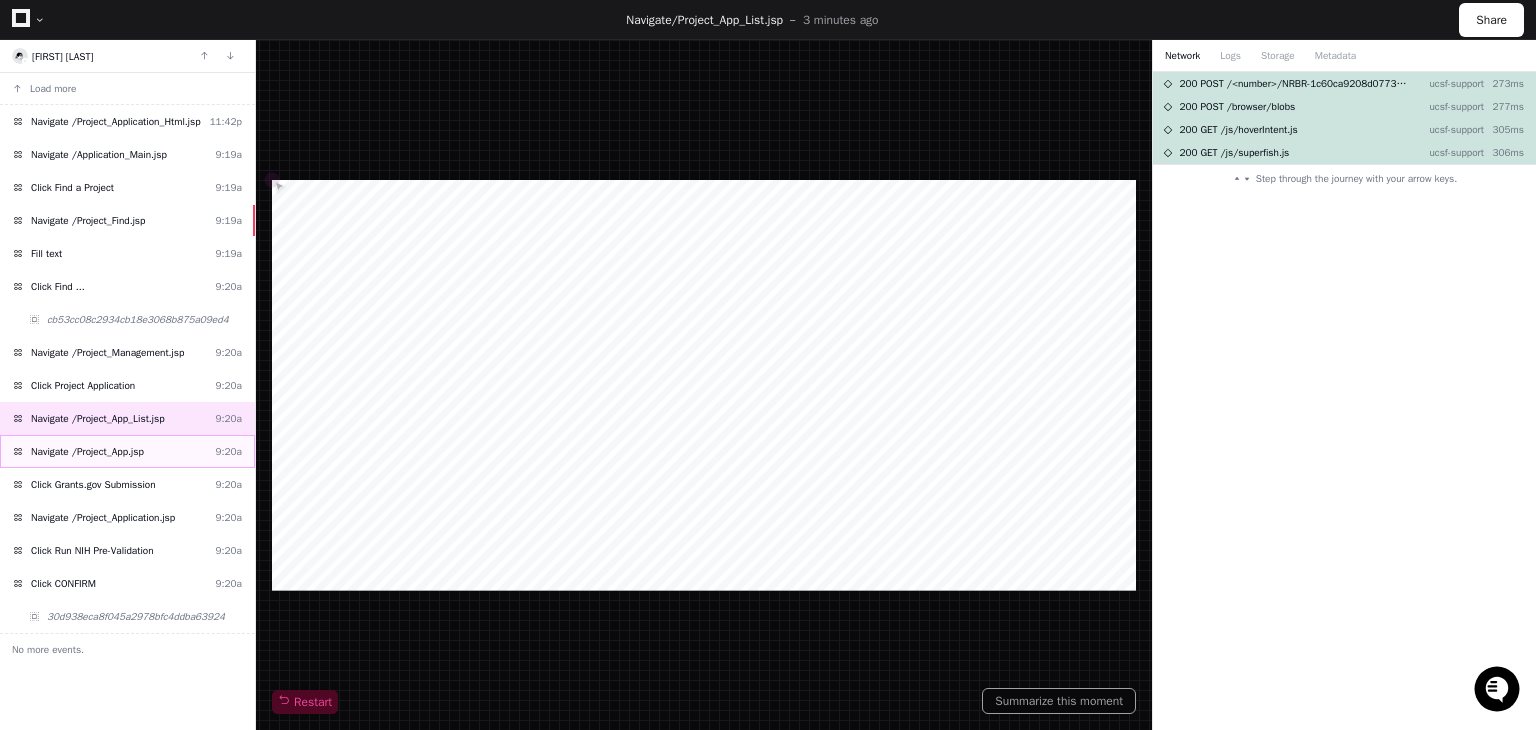 click on "Navigate /Project_App.jsp" 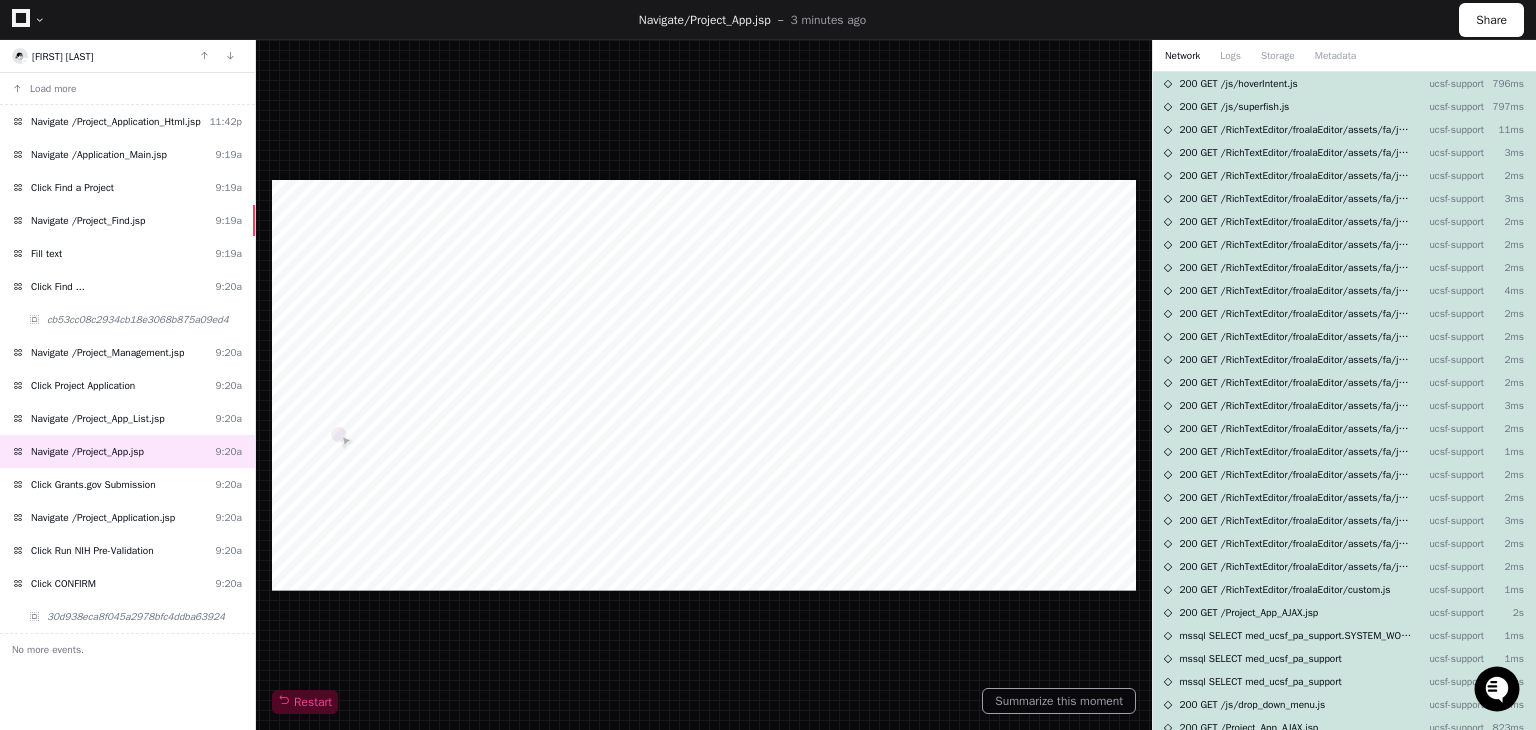 click on "Load more Navigate /Project_Application_Html.jsp  11:42p  Navigate /Application_Main.jsp  9:19a  Click Find a Project  9:19a  Navigate /Project_Find.jsp  9:19a  Fill text  9:19a  Click Find ...  9:20a  cb53cc08c2934cb18e3068b875a09ed4 Navigate /Project_Management.jsp  9:20a  Click Project Application  9:20a  Navigate /Project_App_List.jsp  9:20a  Navigate /Project_App.jsp  9:20a  Click Grants.gov Submission  9:20a  Navigate /Project_Application.jsp  9:20a  Click Run NIH Pre-Validation  9:20a  Click CONFIRM  9:20a  30d938eca8f045a2978bfc4ddba63924 No more events." 